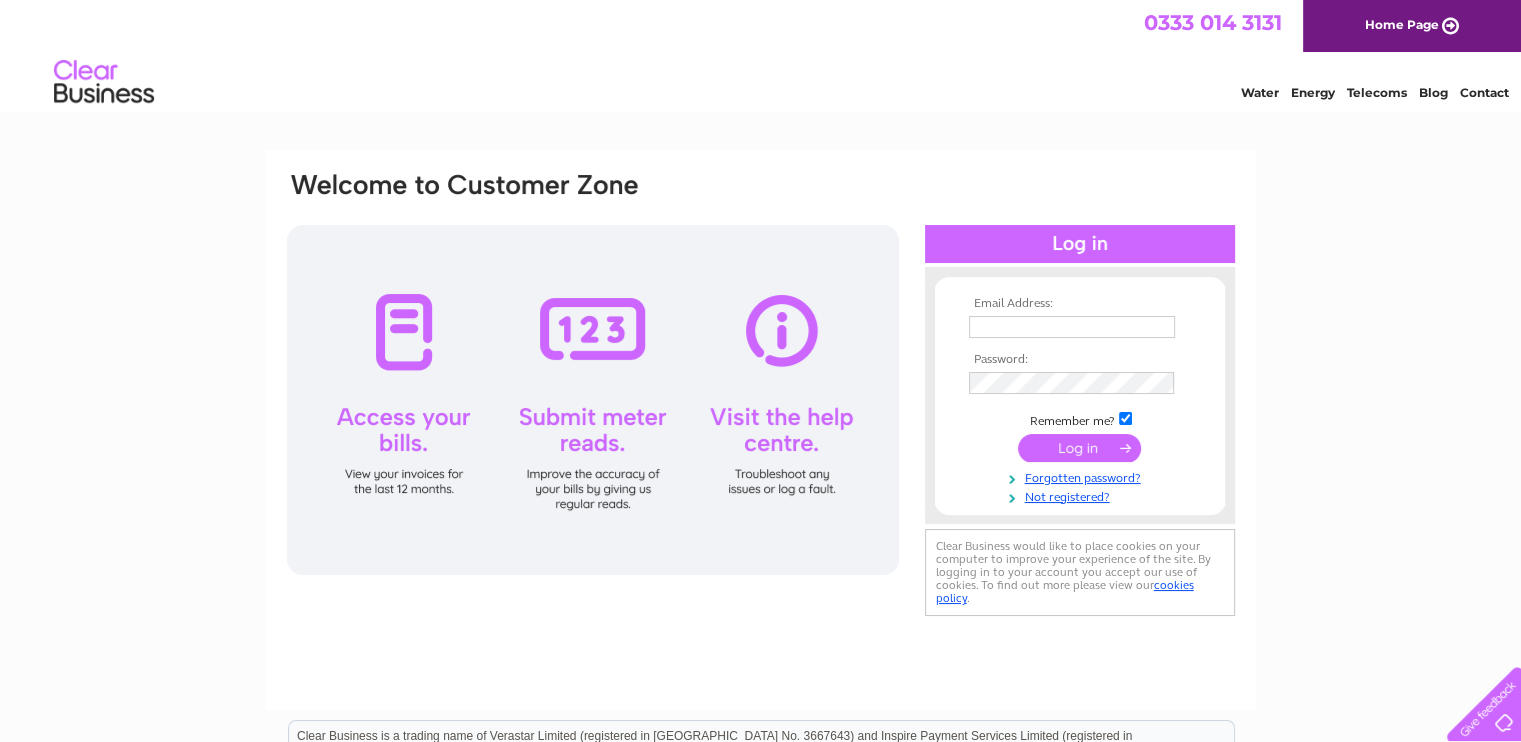 scroll, scrollTop: 0, scrollLeft: 0, axis: both 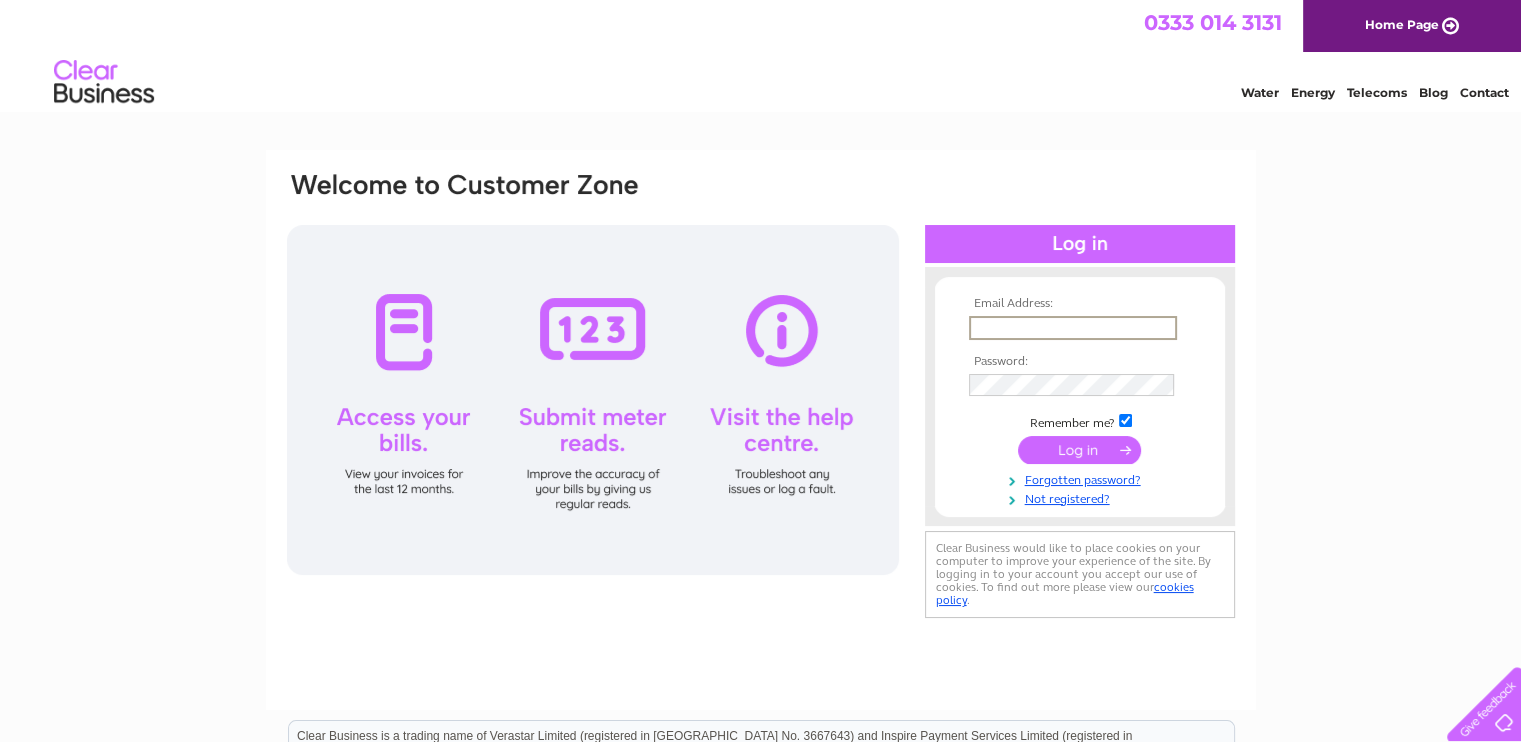 click at bounding box center [1073, 328] 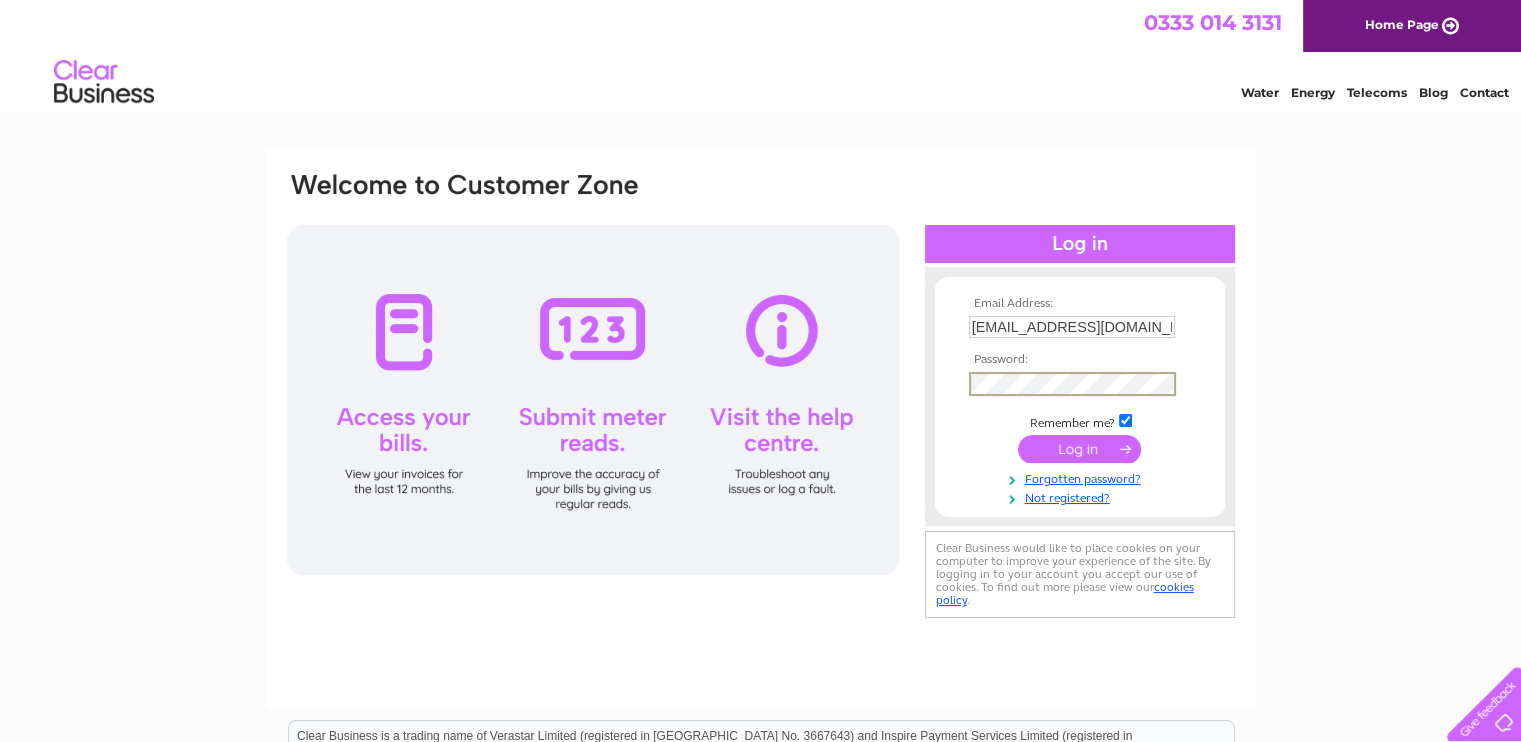click at bounding box center (1079, 449) 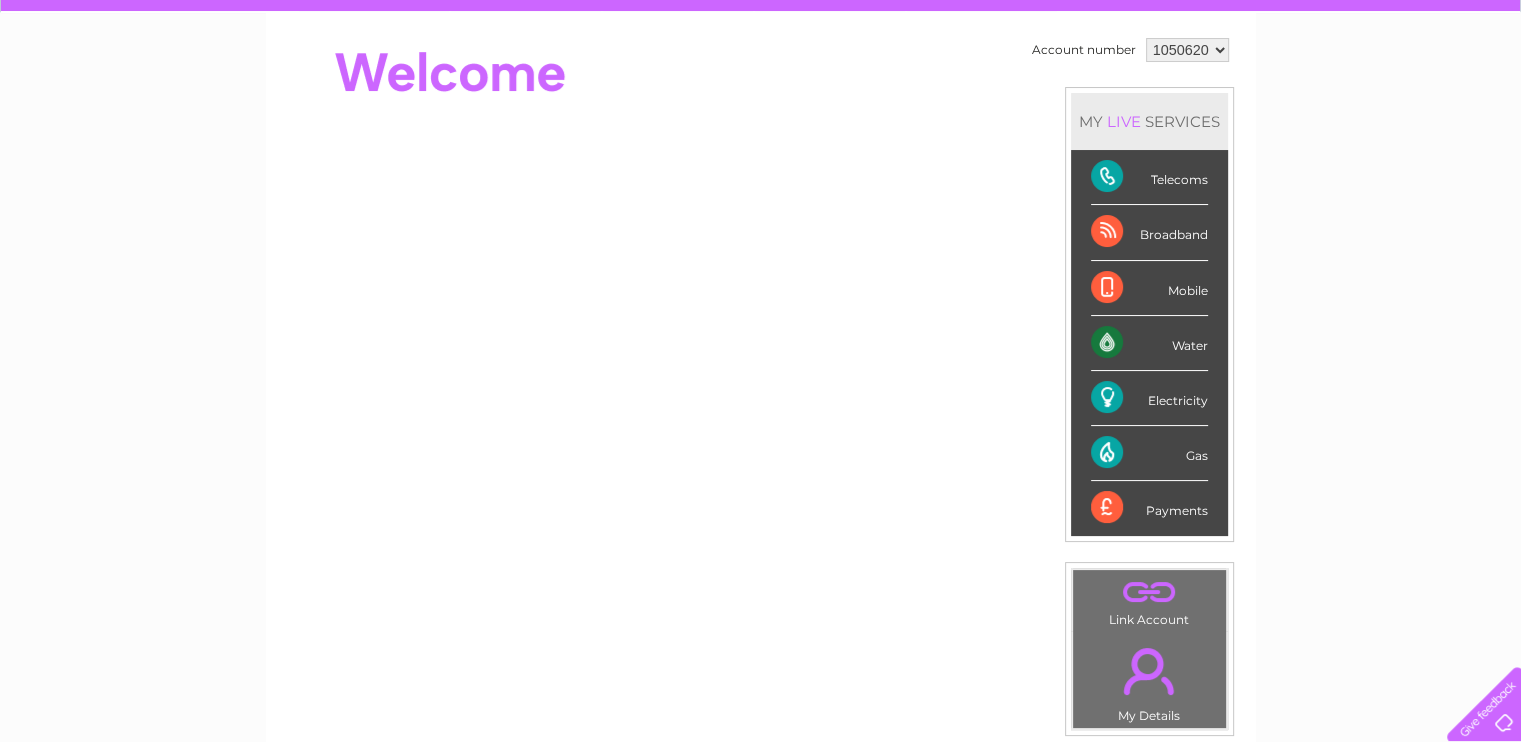 scroll, scrollTop: 200, scrollLeft: 0, axis: vertical 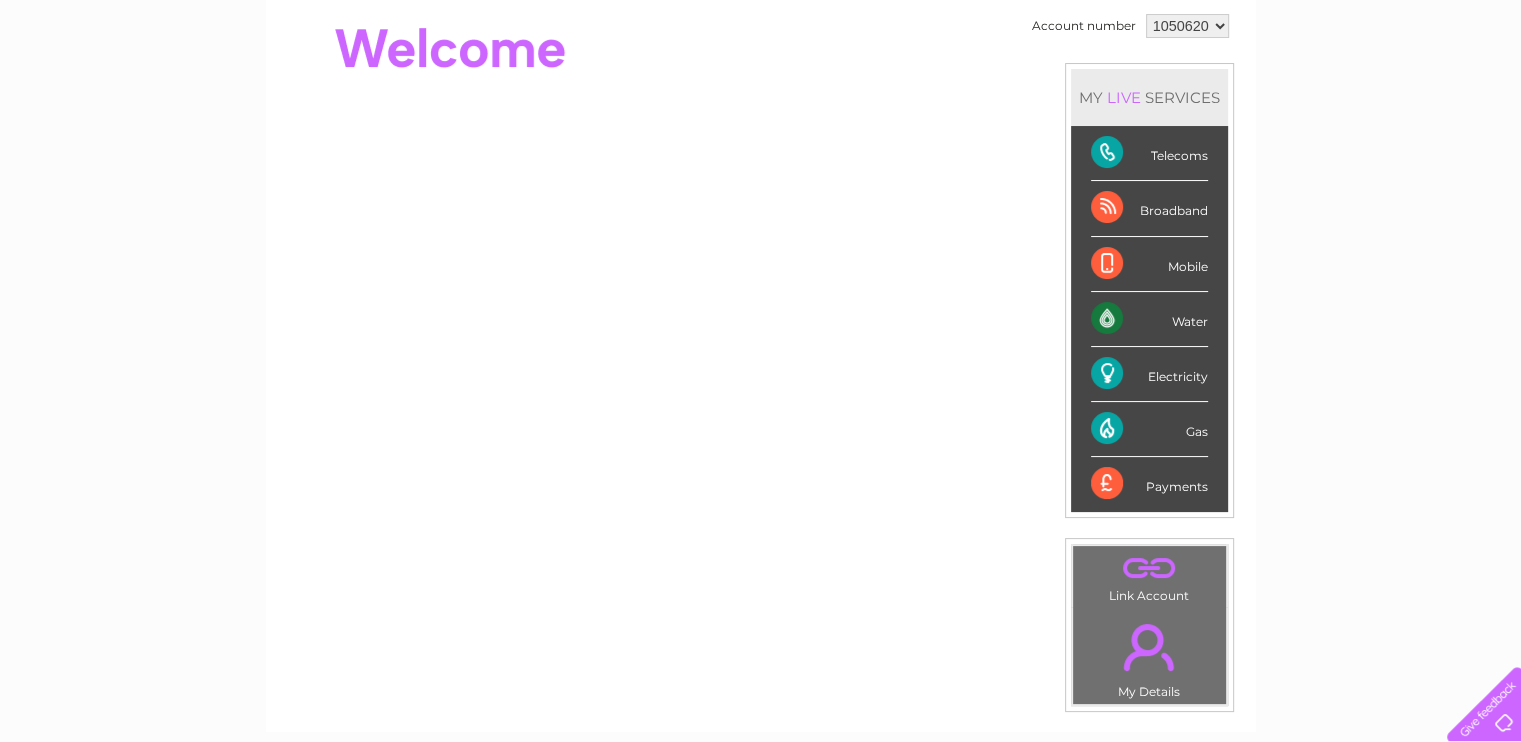 click on "Electricity" at bounding box center (1149, 374) 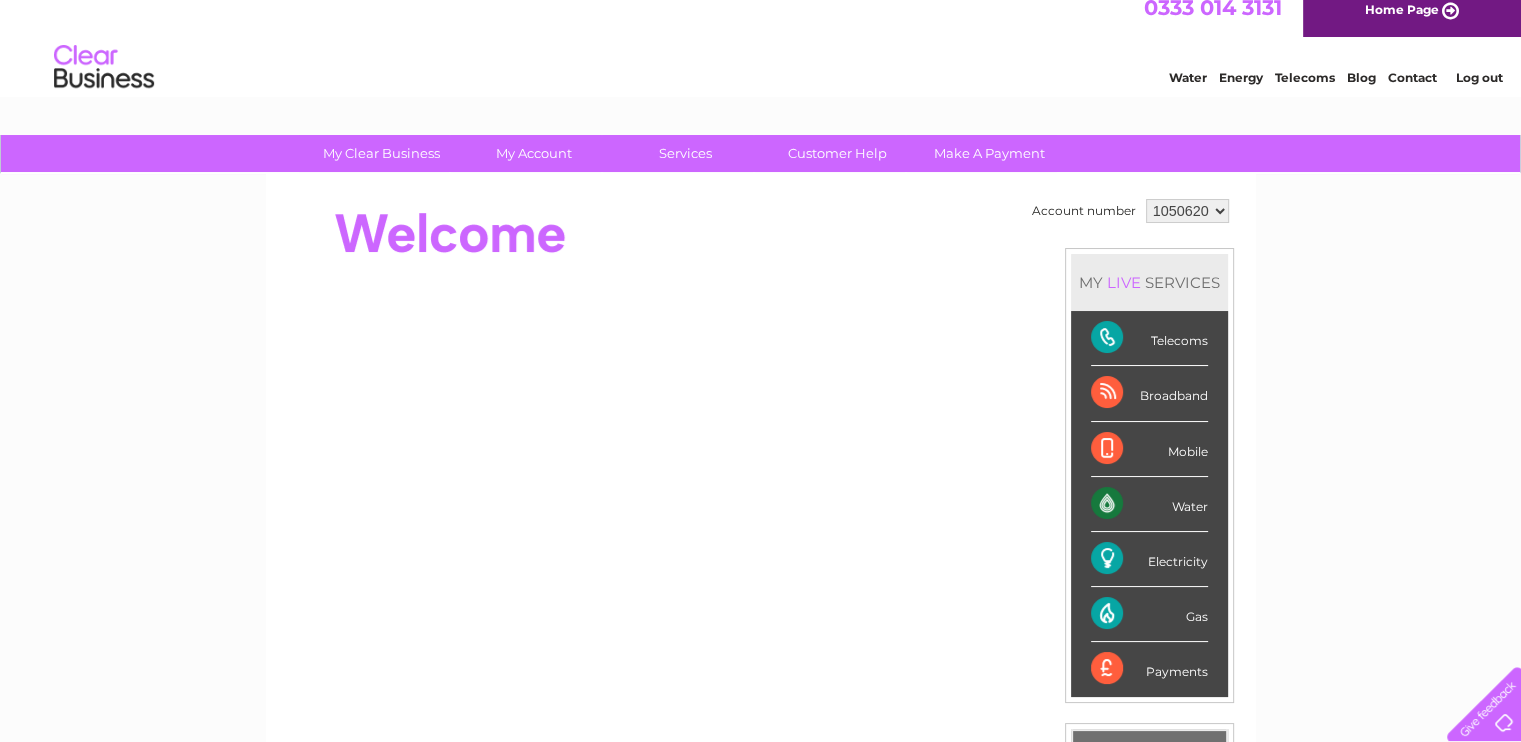 scroll, scrollTop: 0, scrollLeft: 0, axis: both 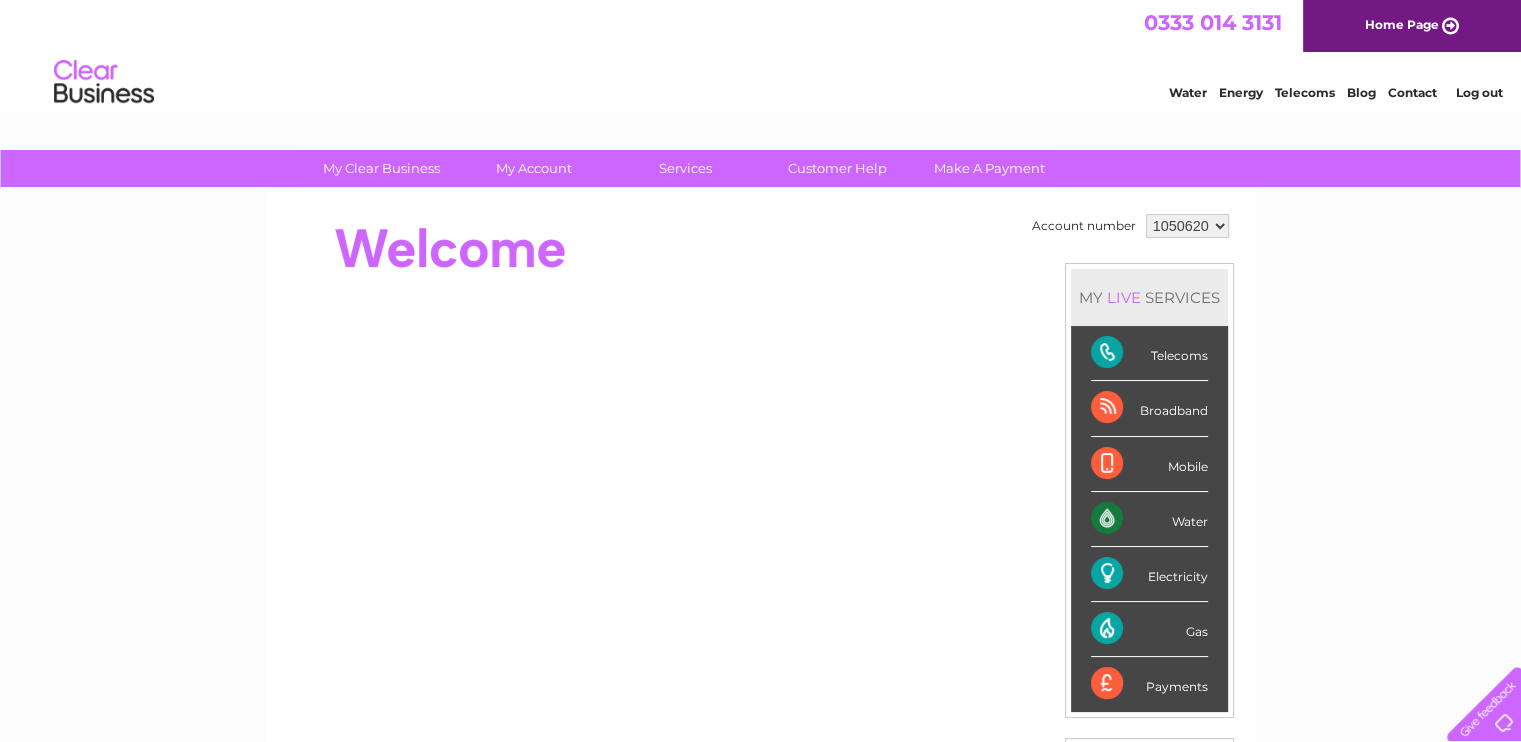 click on "Energy" at bounding box center (1241, 92) 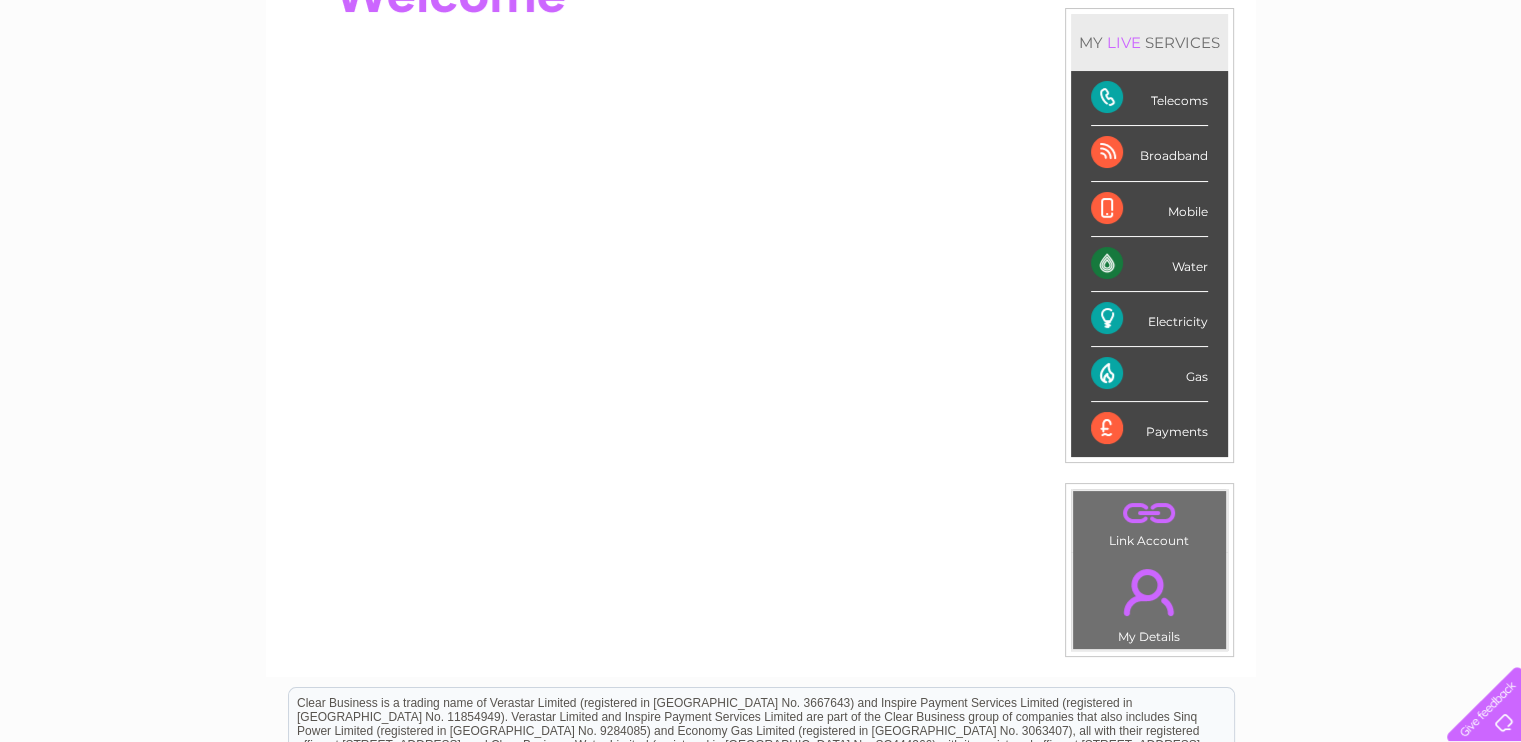 scroll, scrollTop: 300, scrollLeft: 0, axis: vertical 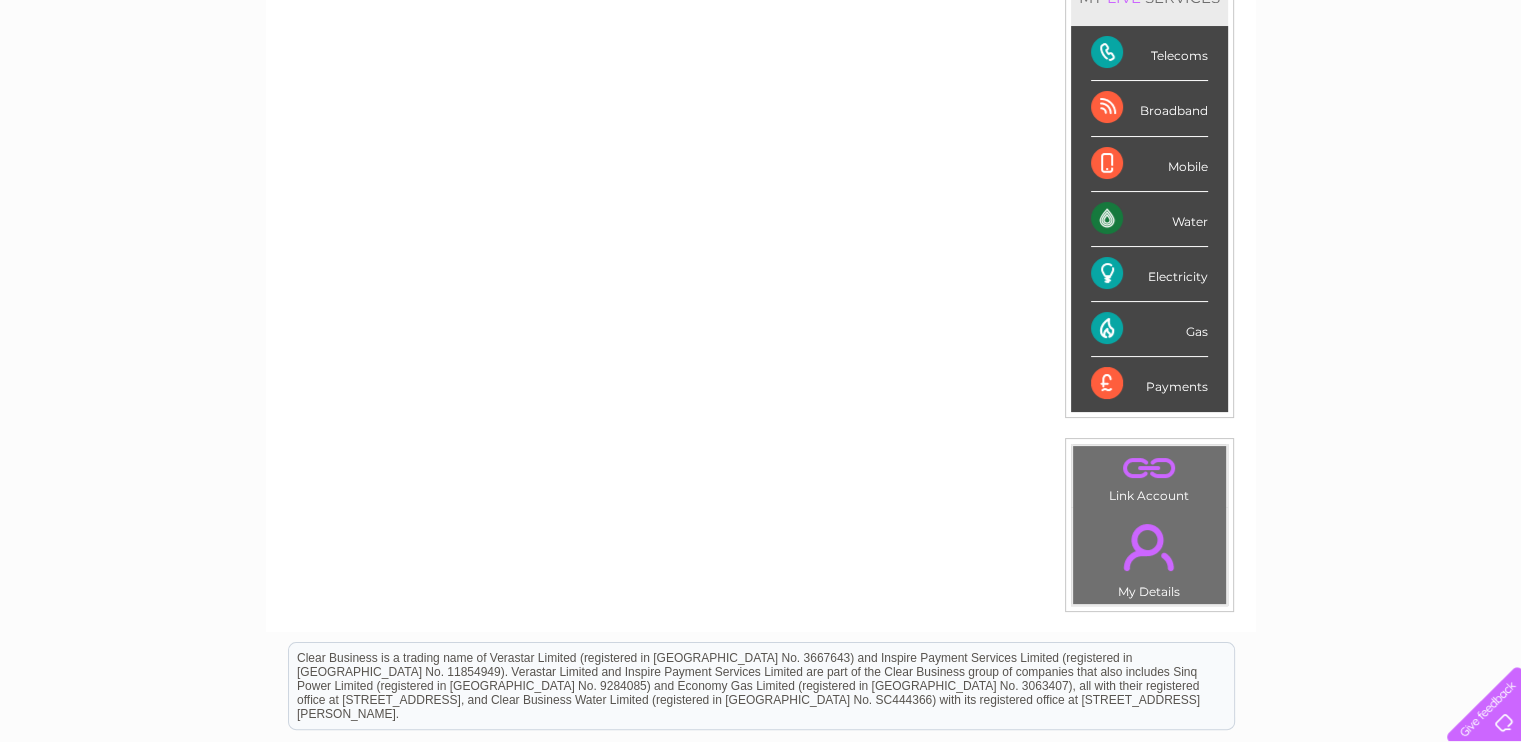 click on "Electricity" at bounding box center [1149, 274] 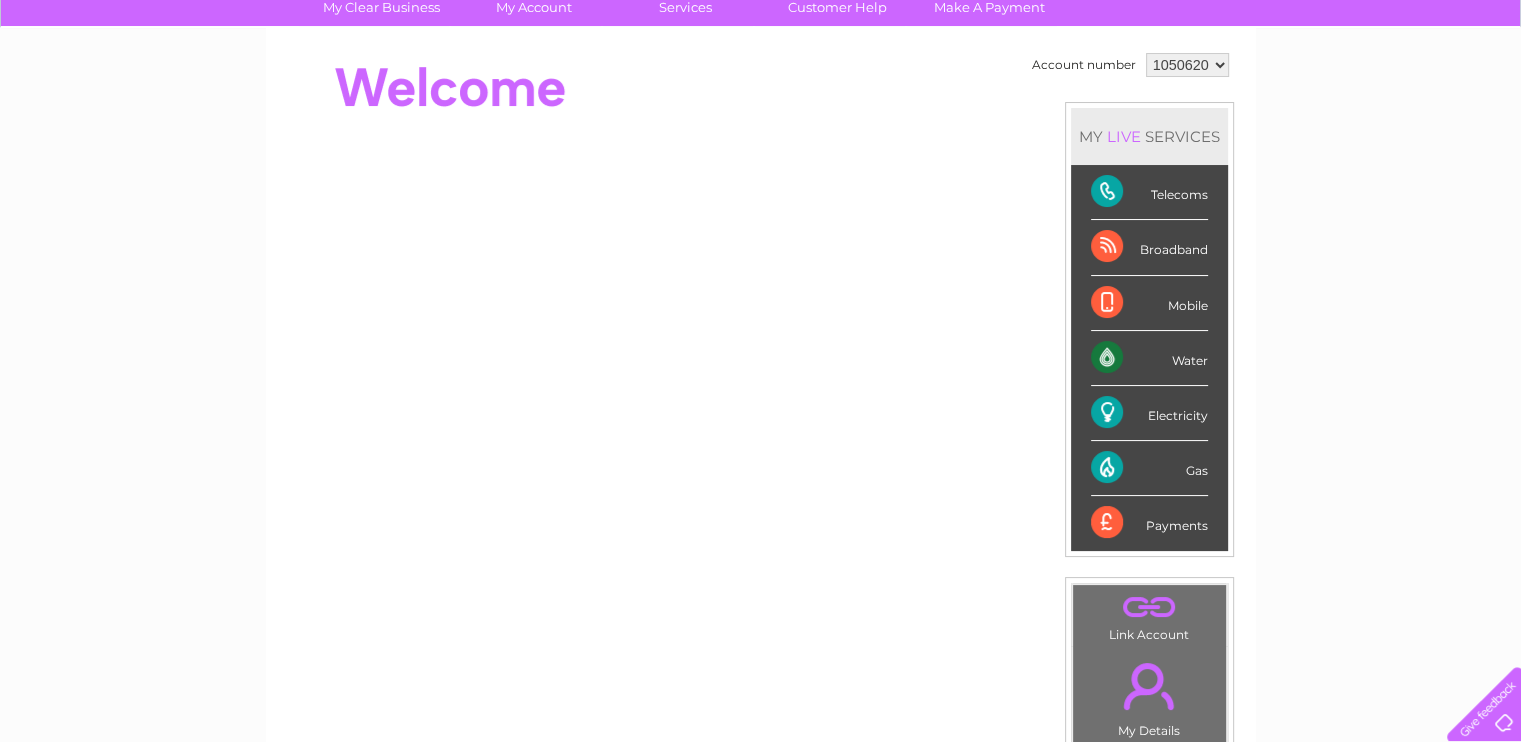 scroll, scrollTop: 0, scrollLeft: 0, axis: both 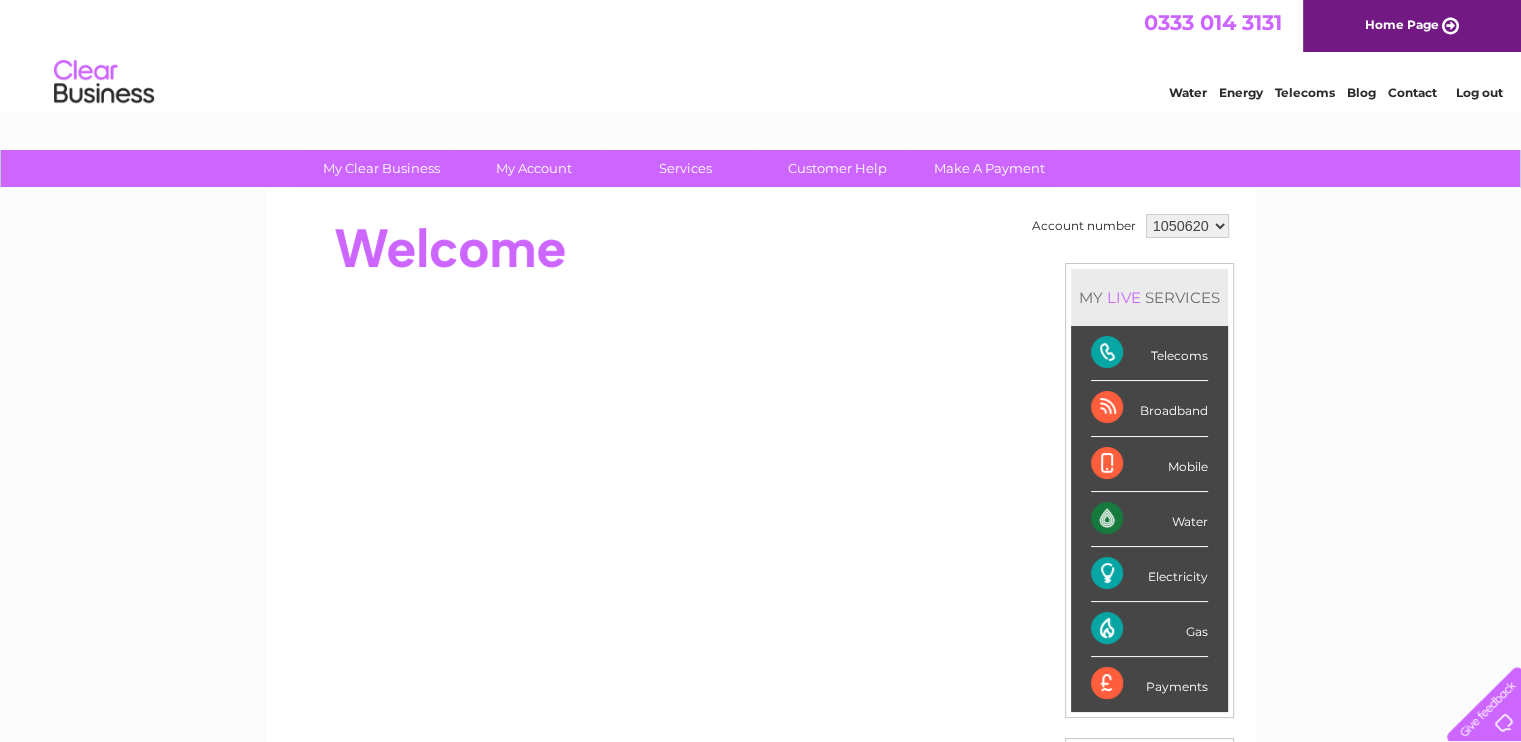 click on "MY LIVE SERVICES" at bounding box center [1149, 297] 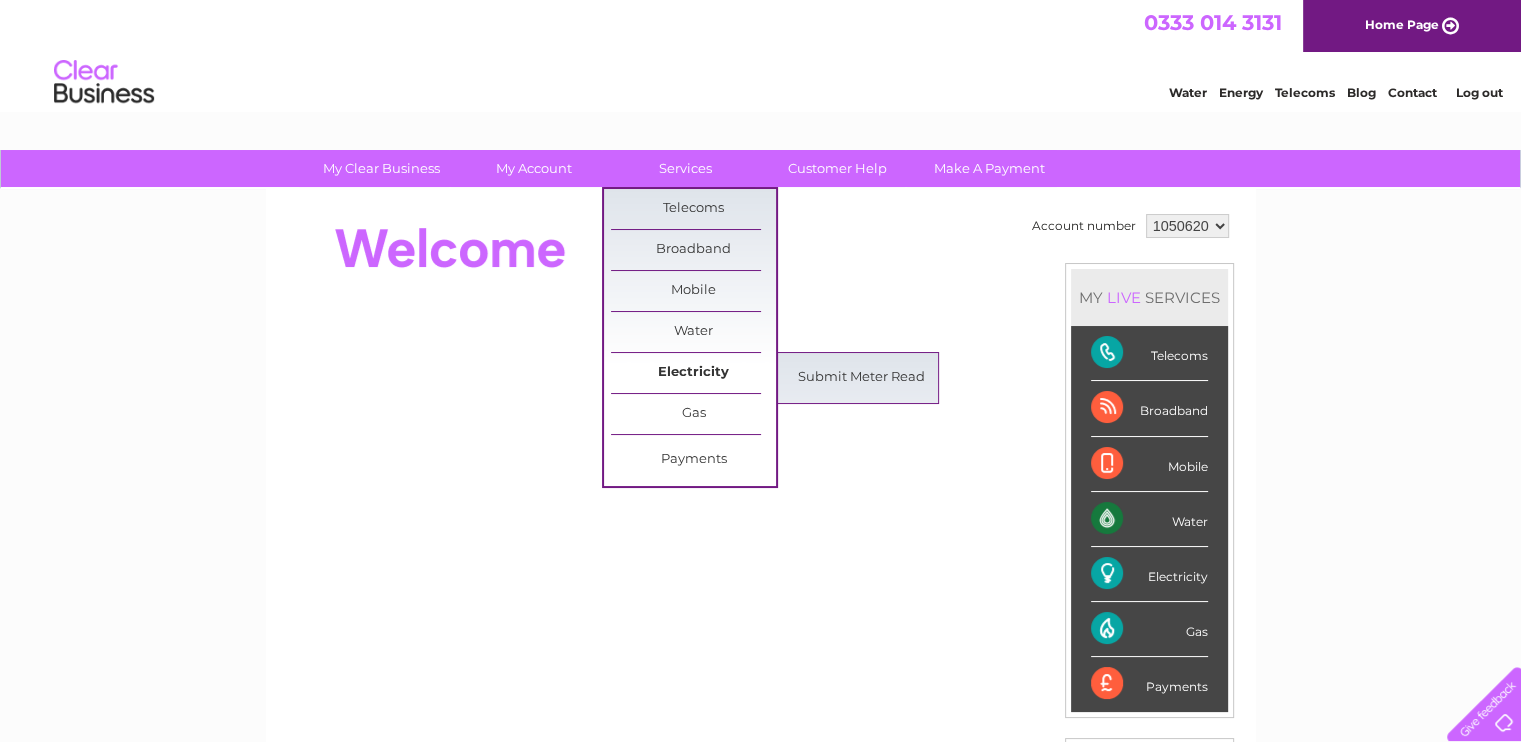 click on "Electricity" at bounding box center (693, 373) 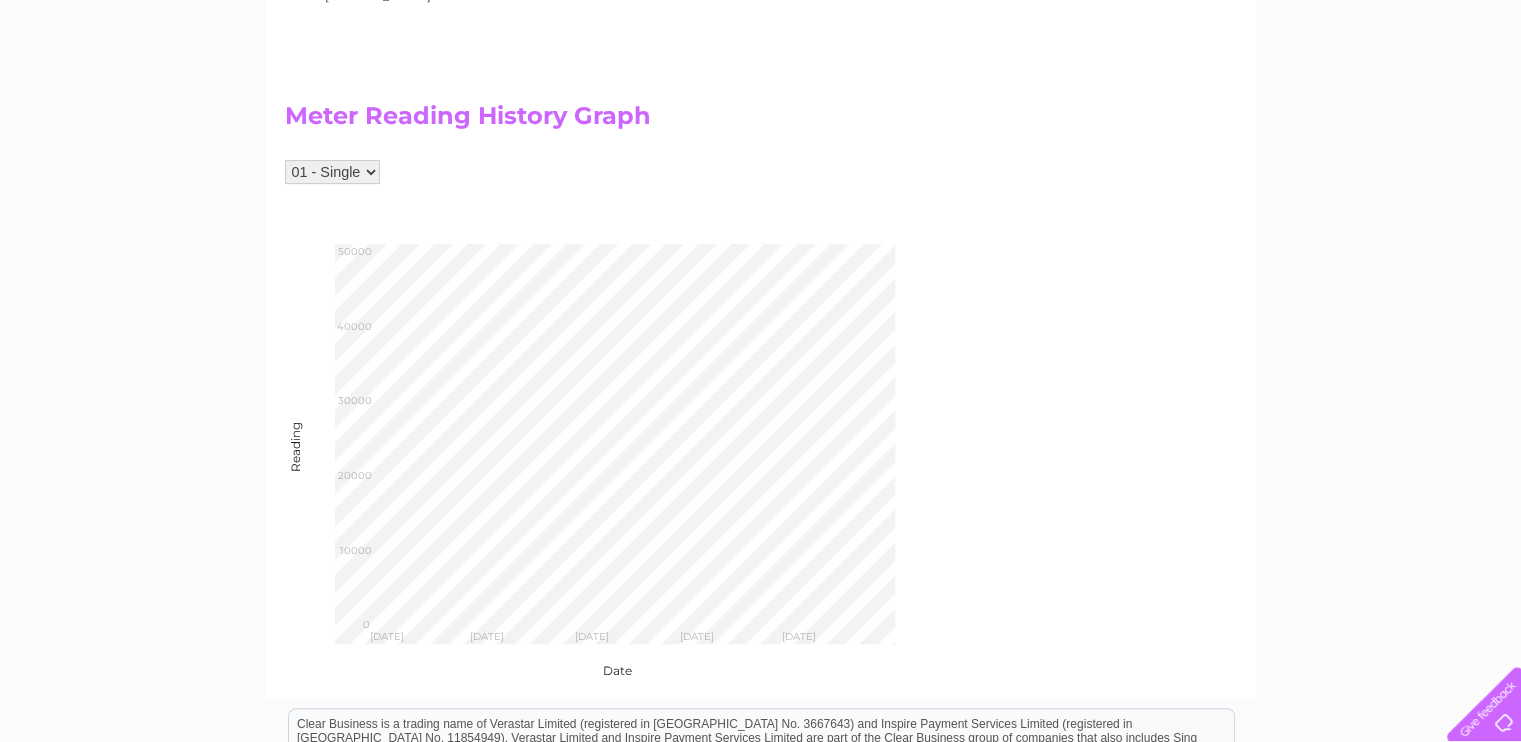 scroll, scrollTop: 800, scrollLeft: 0, axis: vertical 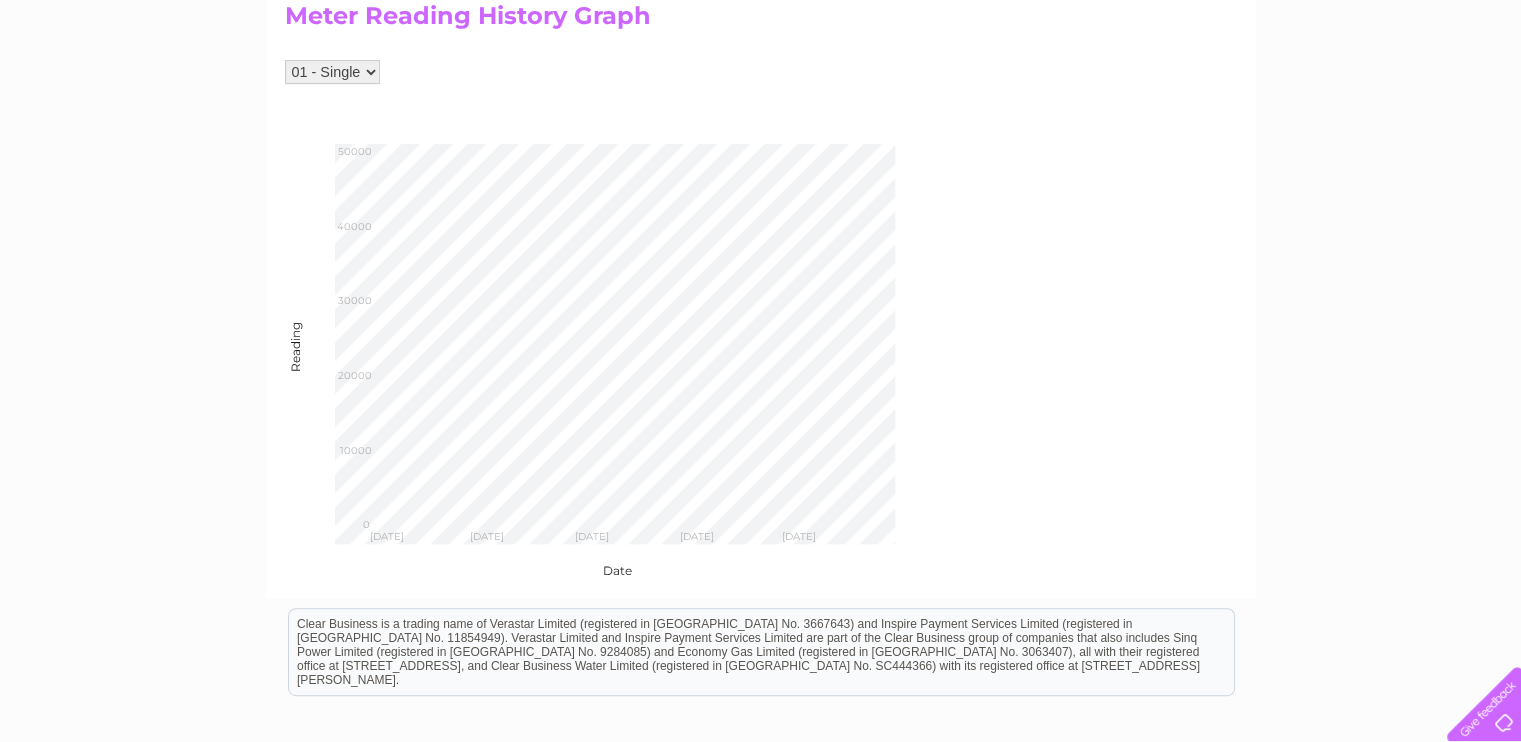 click on "01 - Single" at bounding box center [332, 72] 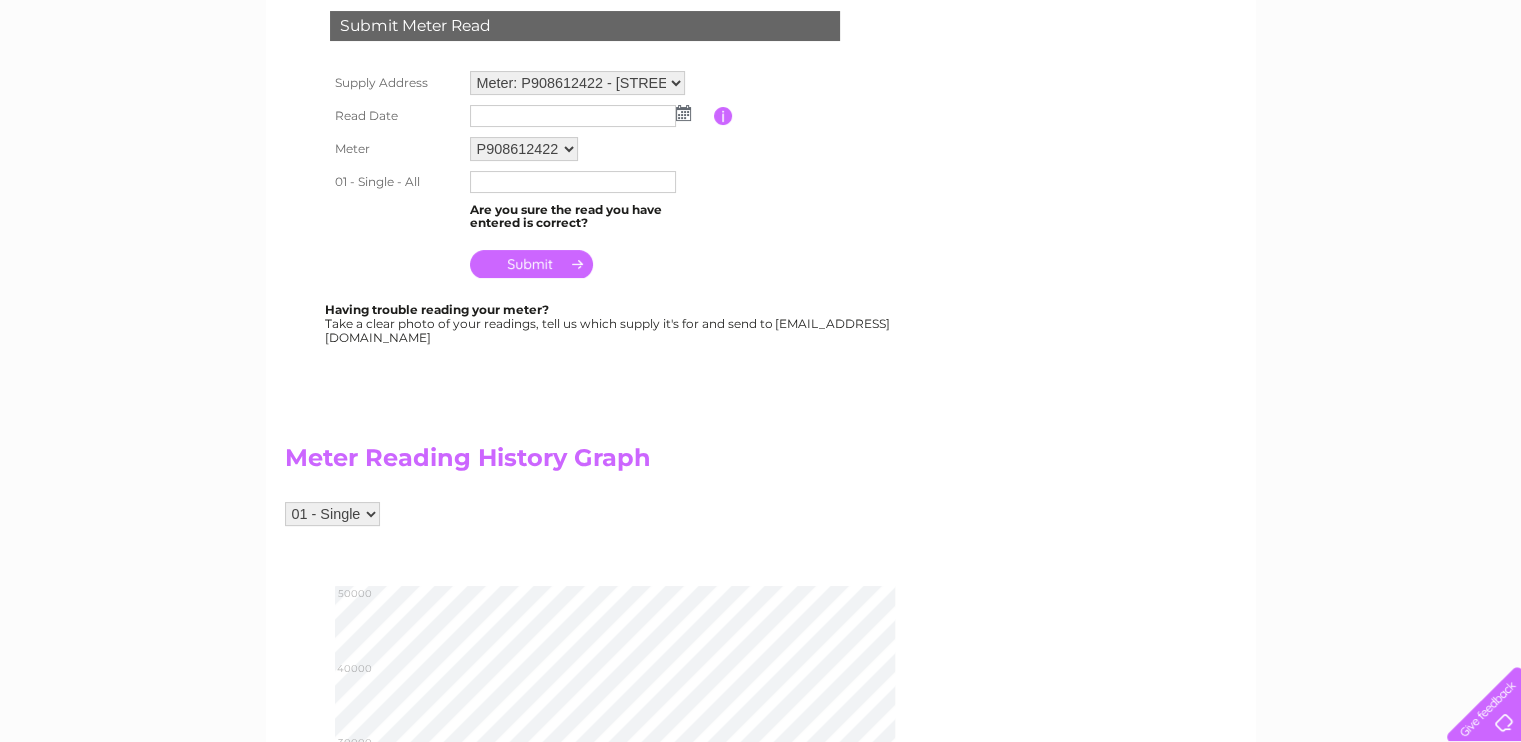 scroll, scrollTop: 311, scrollLeft: 0, axis: vertical 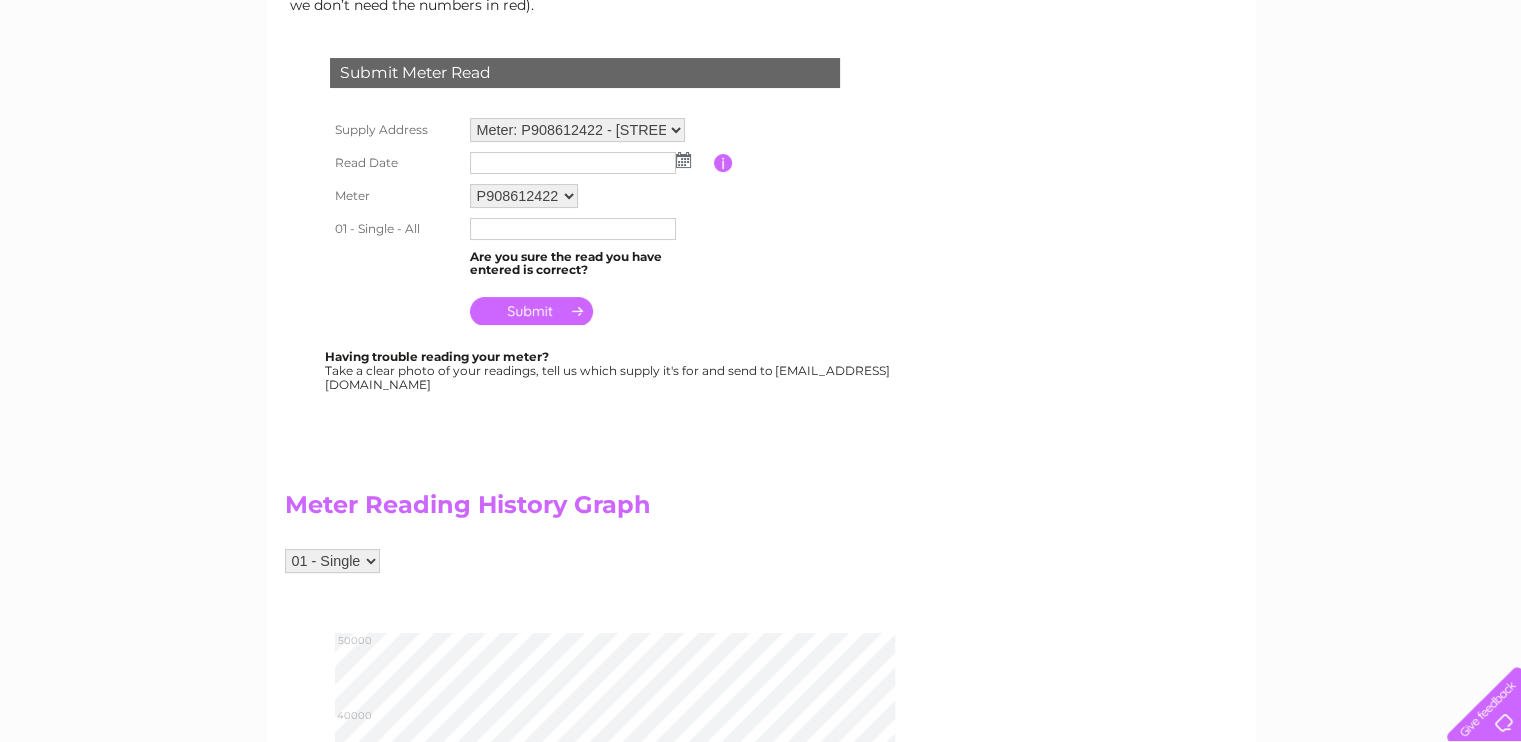 click on "Meter: P908612422 - 281 Stonelaw Road, Rutherglen, Glasgow, G73 3RN" at bounding box center (577, 130) 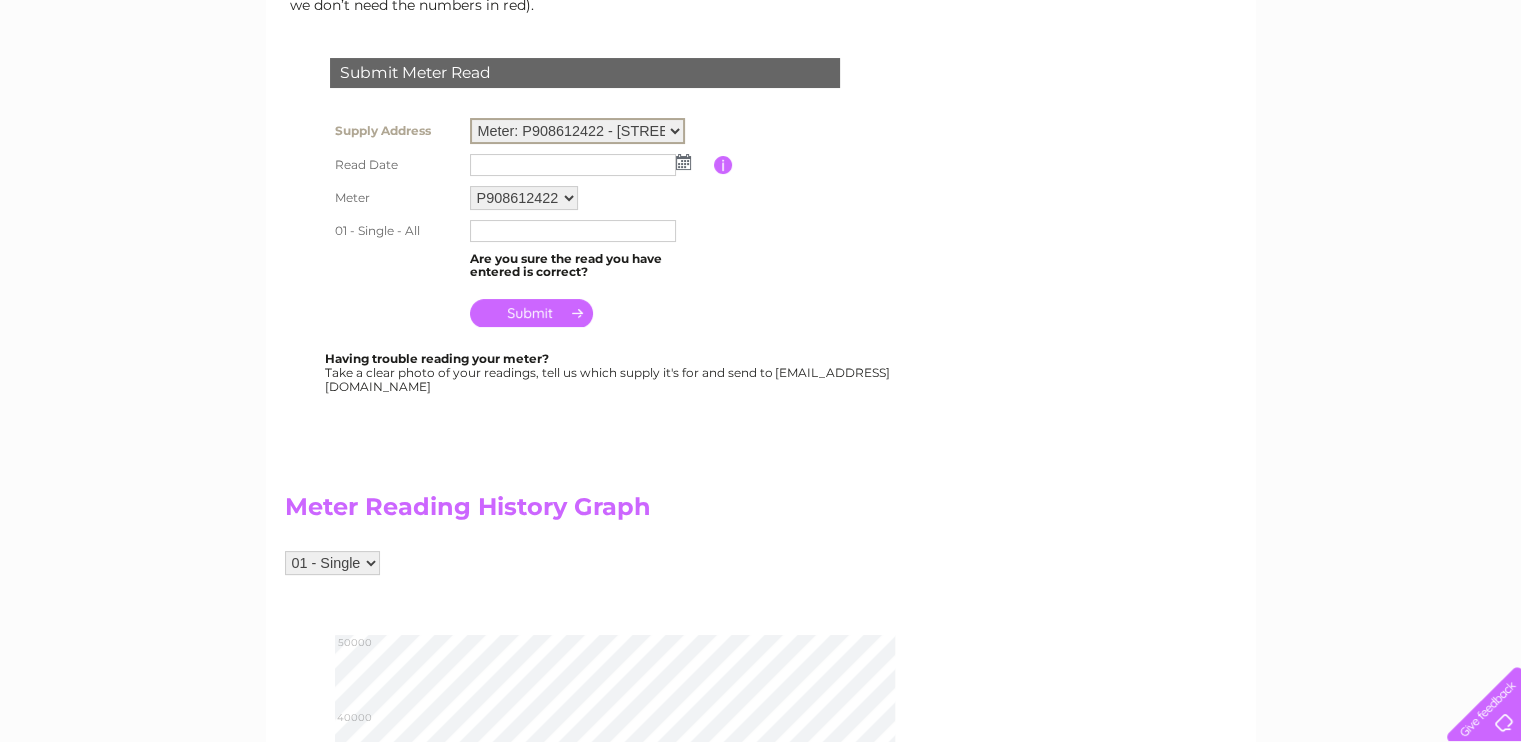click on "Meter: P908612422 - 281 Stonelaw Road, Rutherglen, Glasgow, G73 3RN" at bounding box center (577, 131) 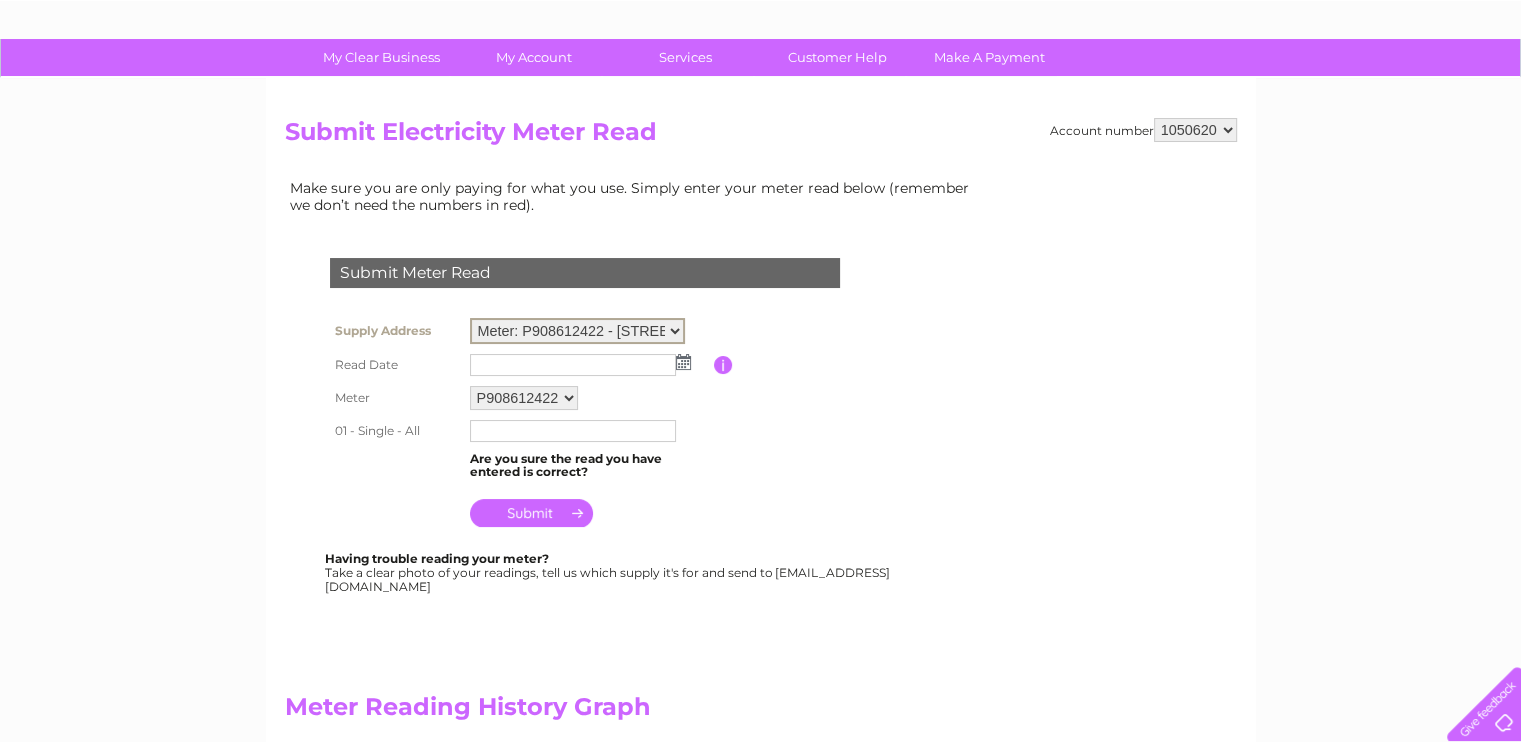 scroll, scrollTop: 11, scrollLeft: 0, axis: vertical 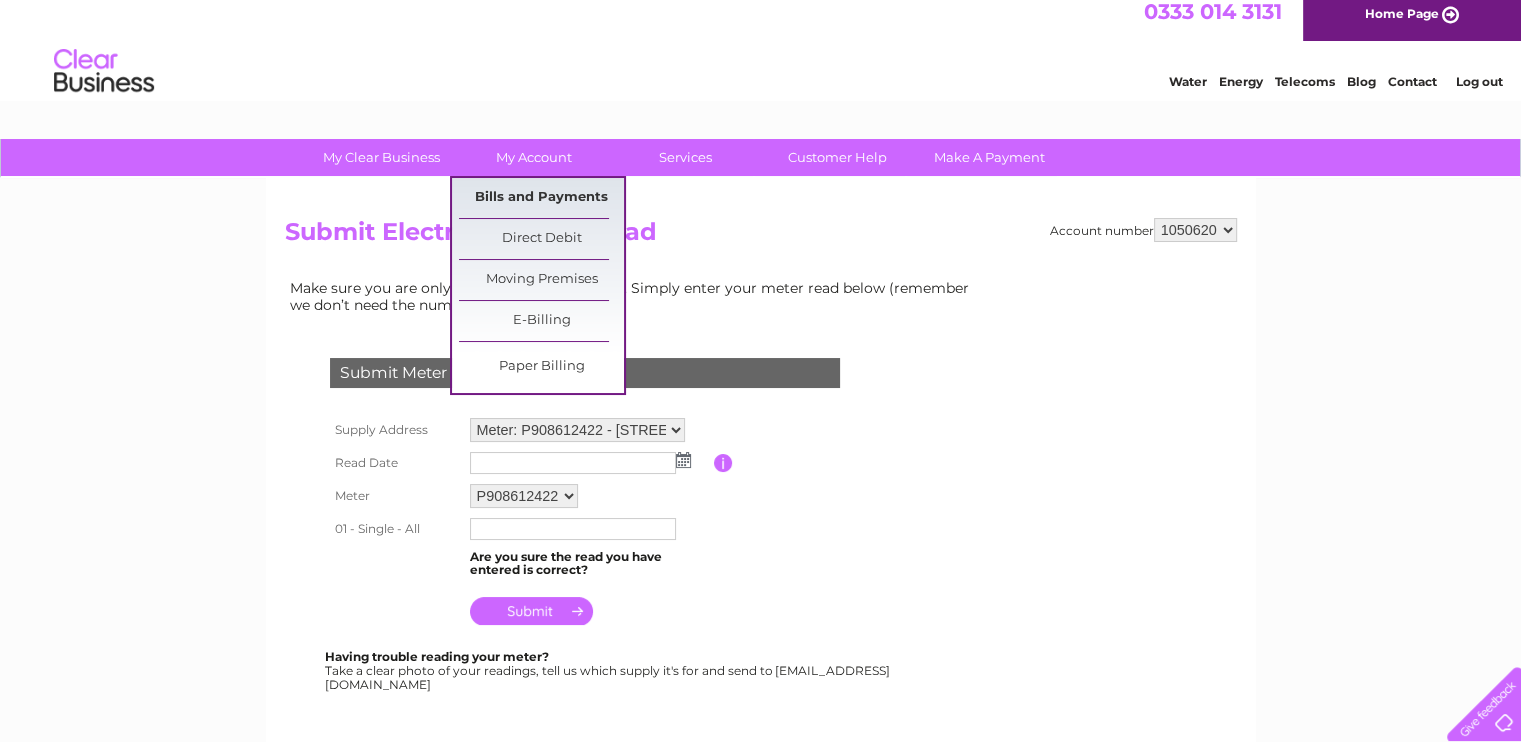 click on "Bills and Payments" at bounding box center (541, 198) 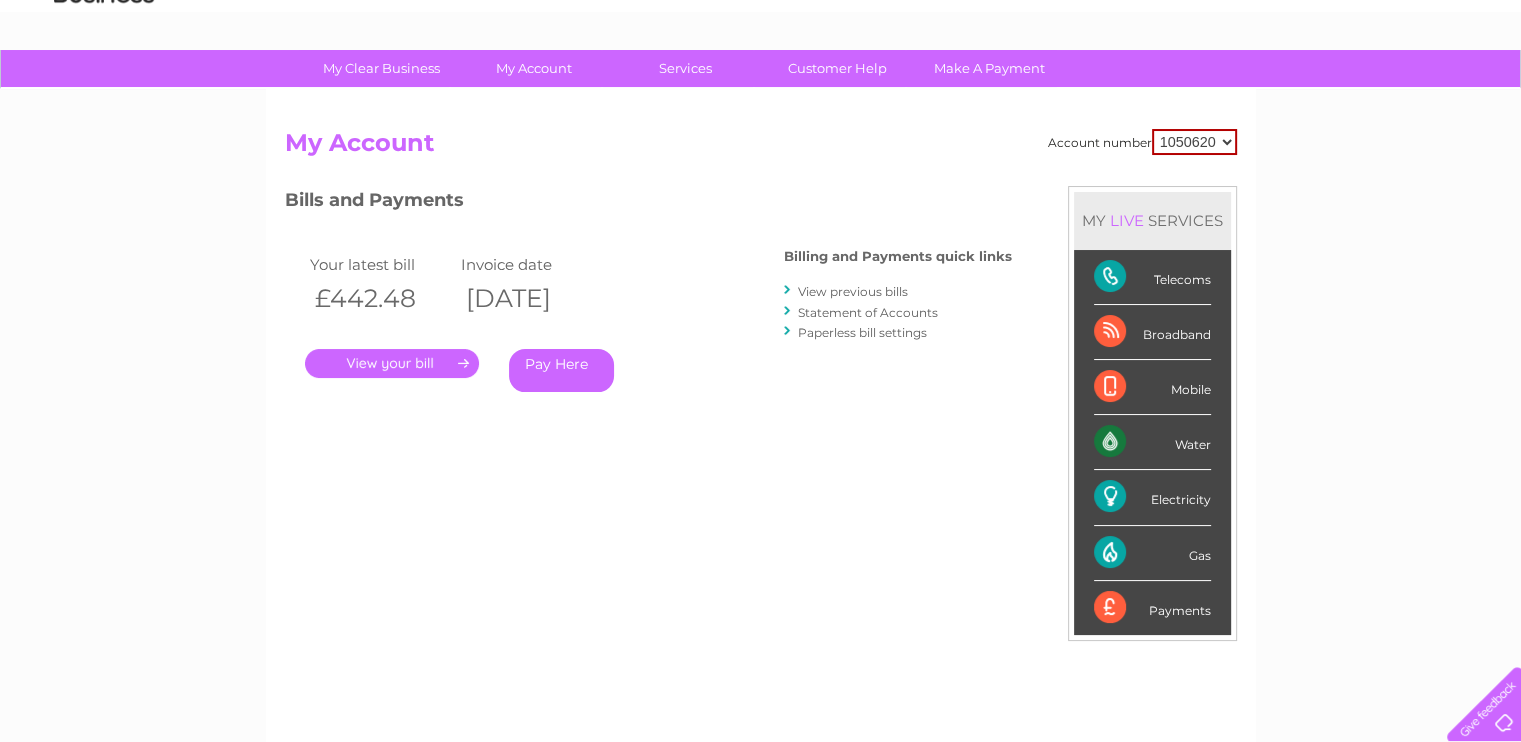 scroll, scrollTop: 200, scrollLeft: 0, axis: vertical 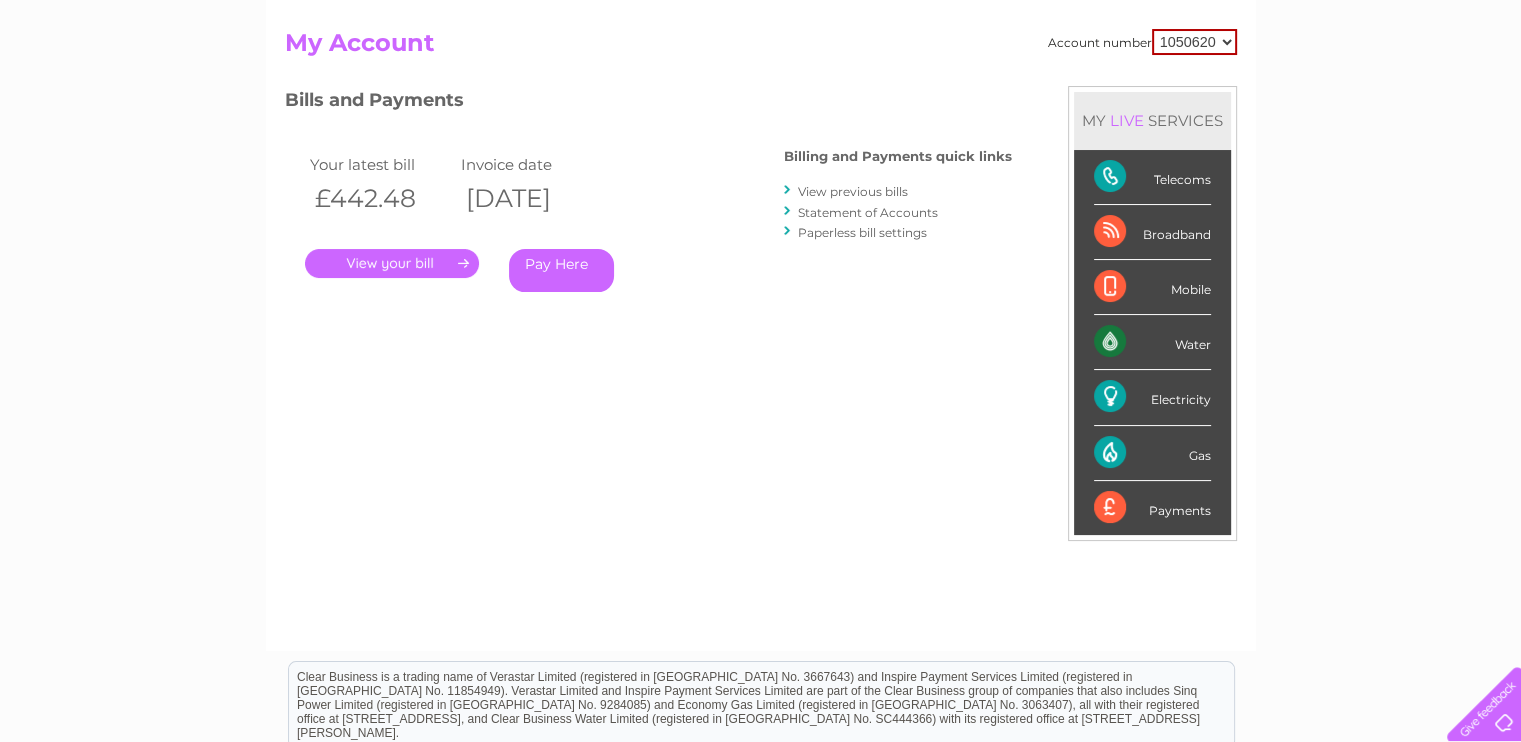 click on "." at bounding box center (392, 263) 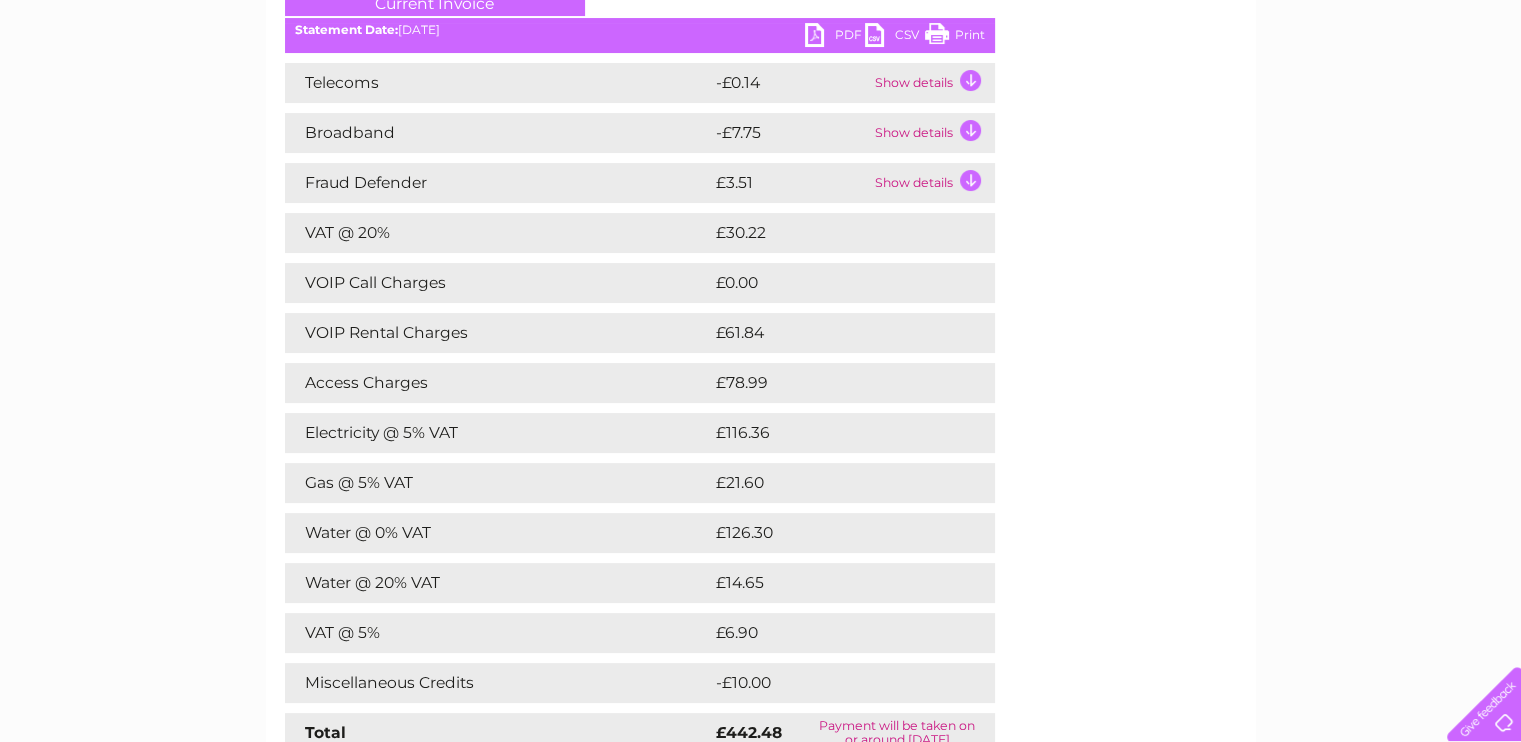 scroll, scrollTop: 200, scrollLeft: 0, axis: vertical 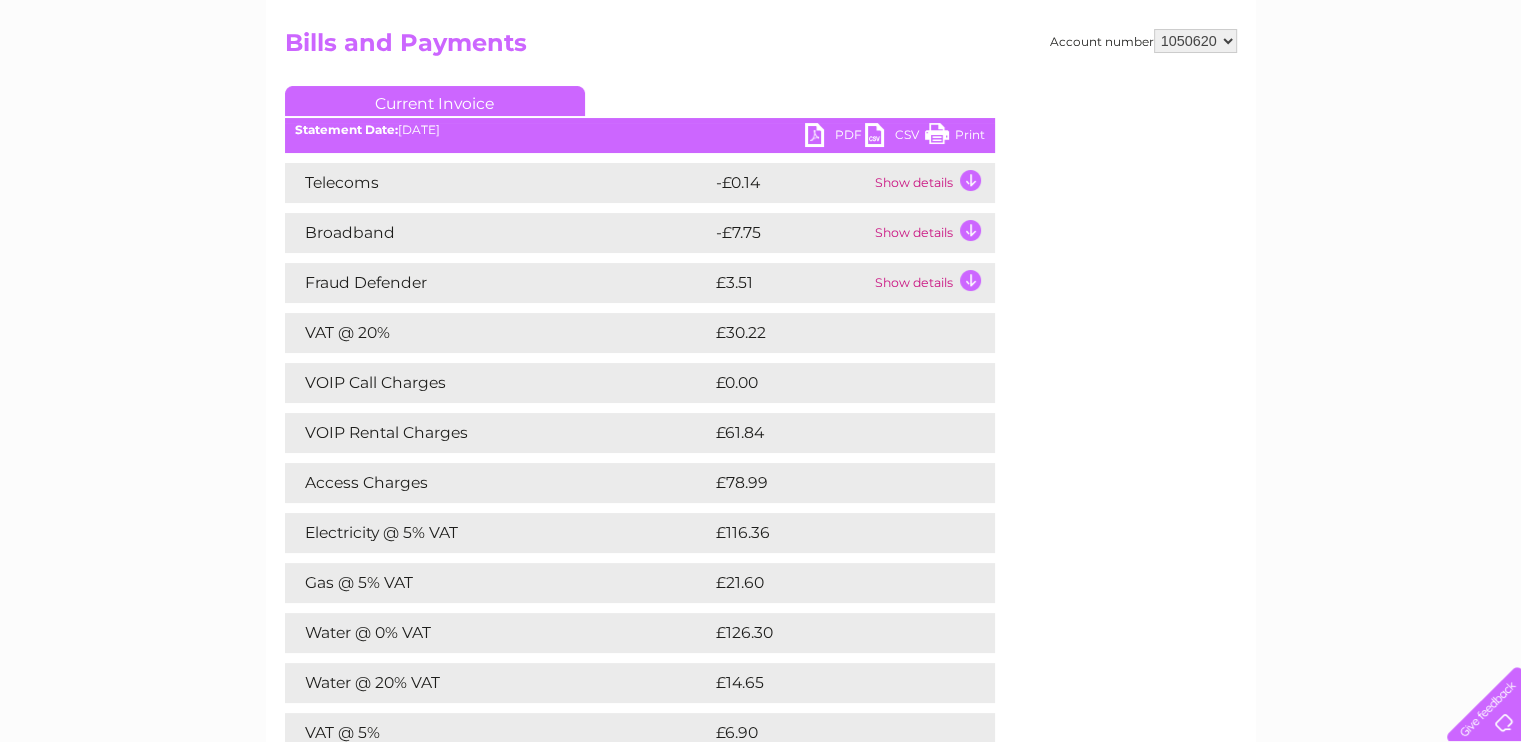 click on "PDF" at bounding box center [835, 137] 